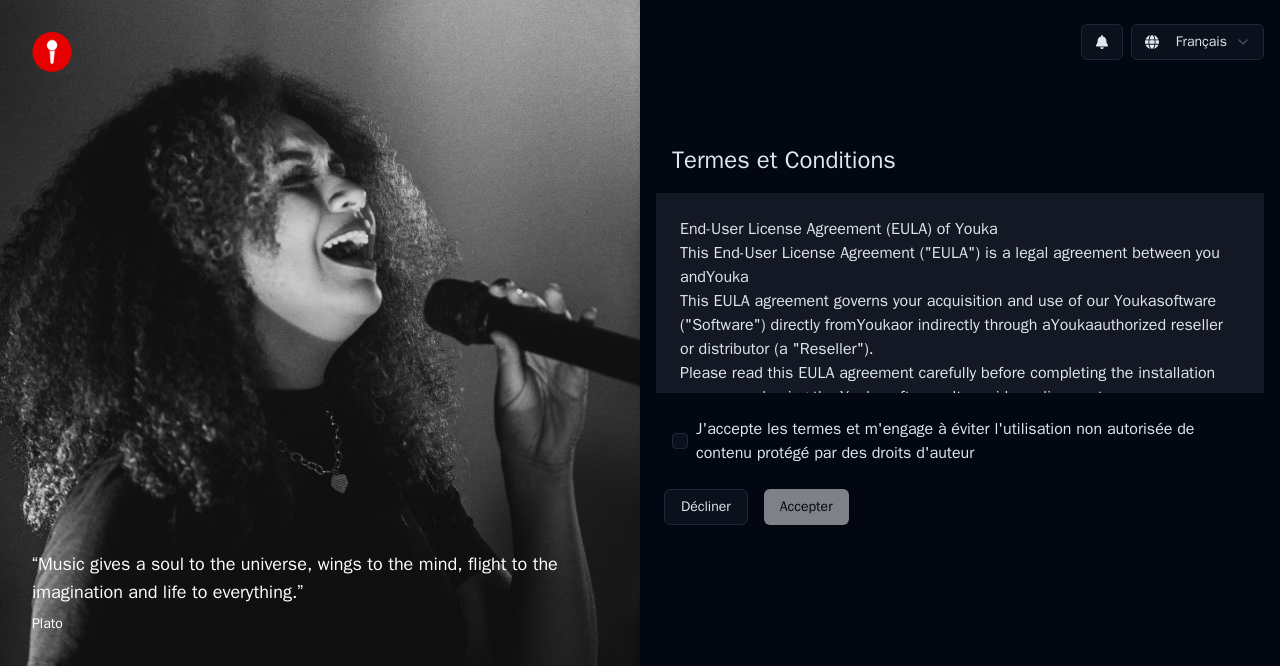 scroll, scrollTop: 0, scrollLeft: 0, axis: both 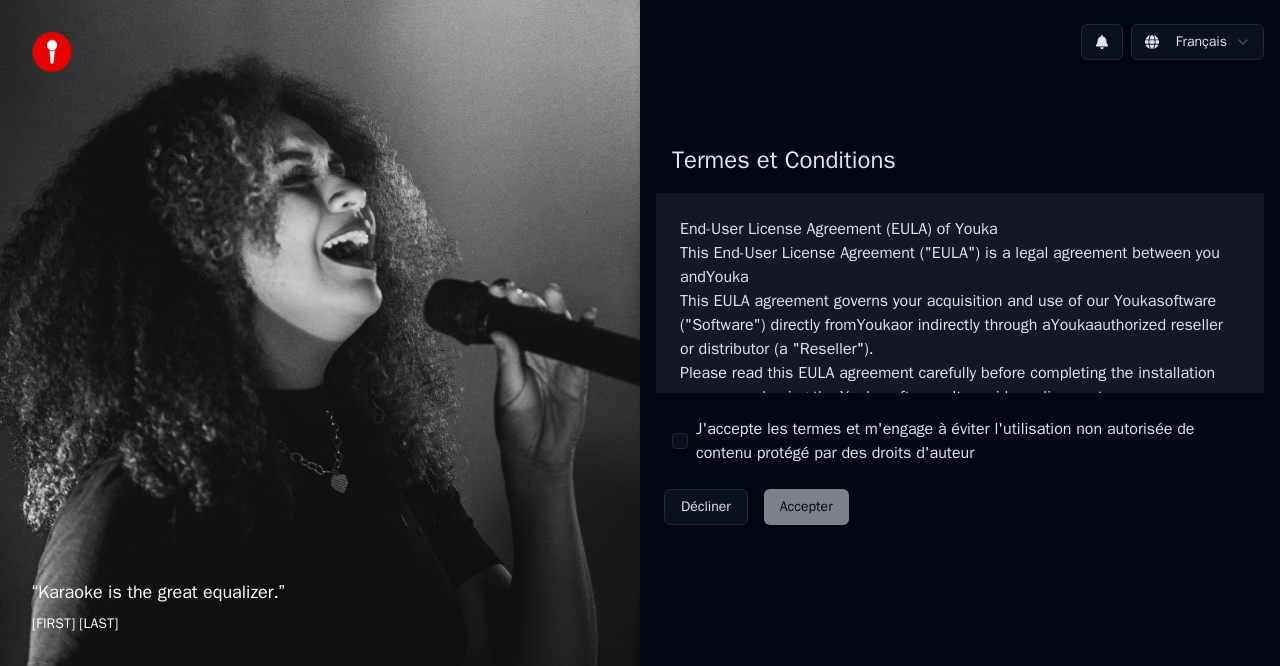 click on "J'accepte les termes et m'engage à éviter l'utilisation non autorisée de contenu protégé par des droits d'auteur" at bounding box center (680, 441) 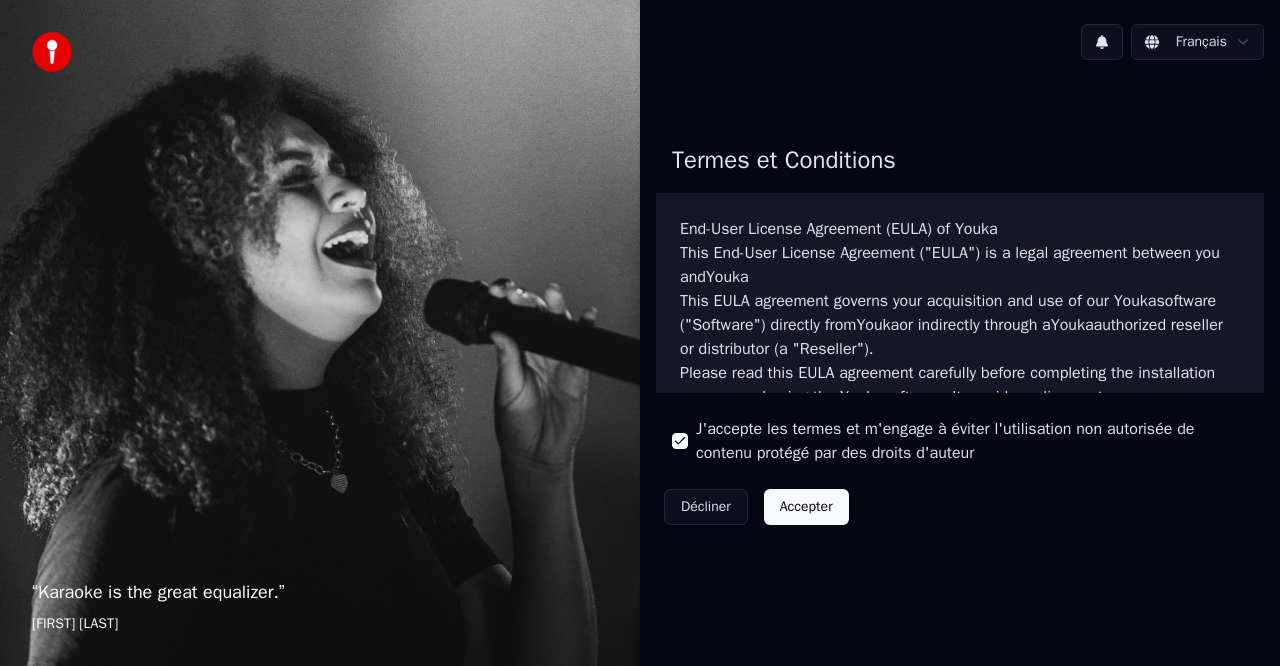 click on "Accepter" at bounding box center [806, 507] 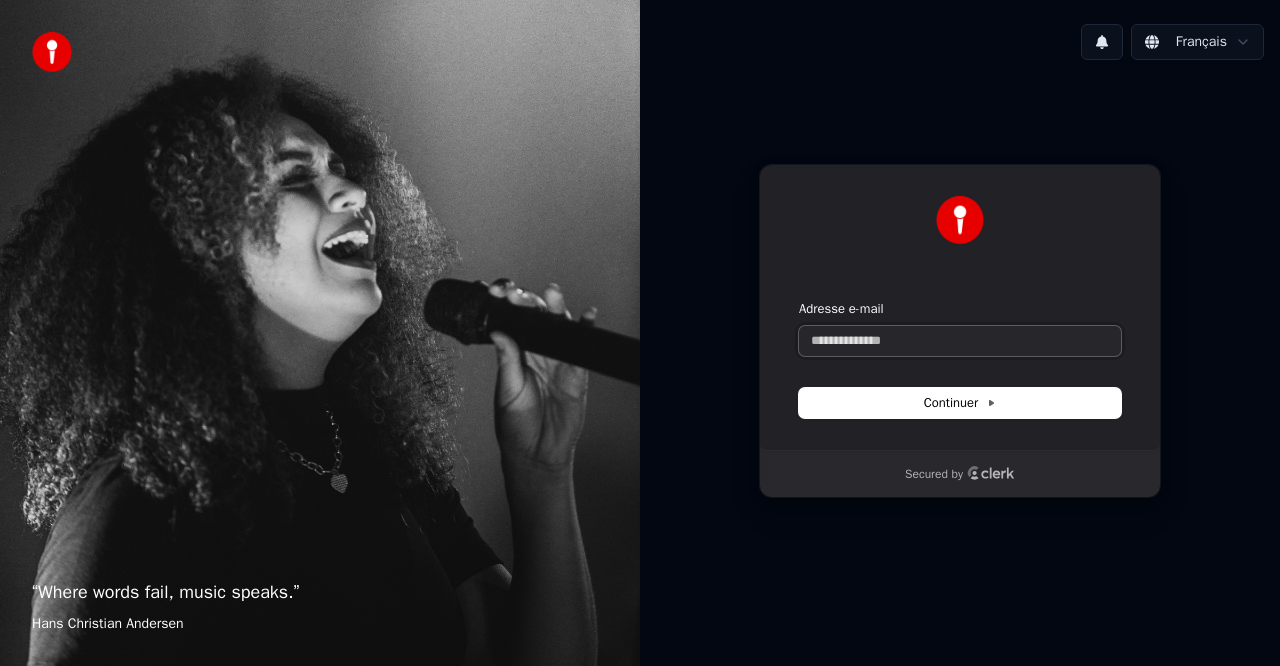 click on "Adresse e-mail" at bounding box center [960, 341] 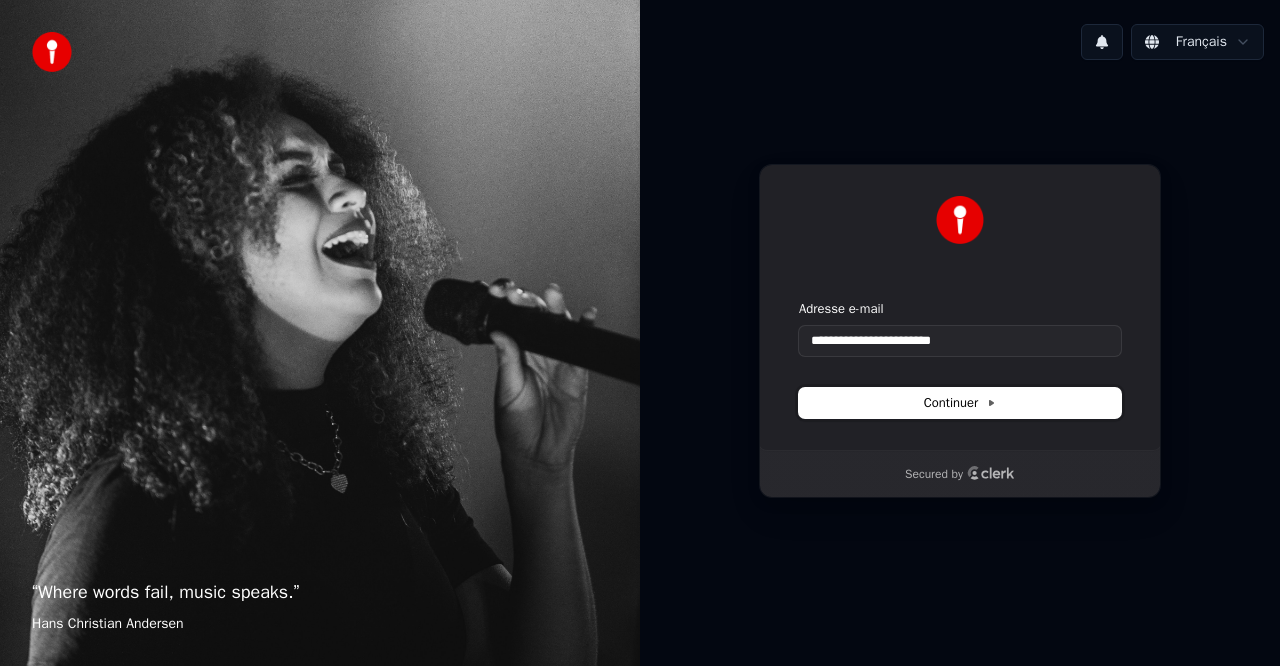 click on "Continuer" at bounding box center [960, 403] 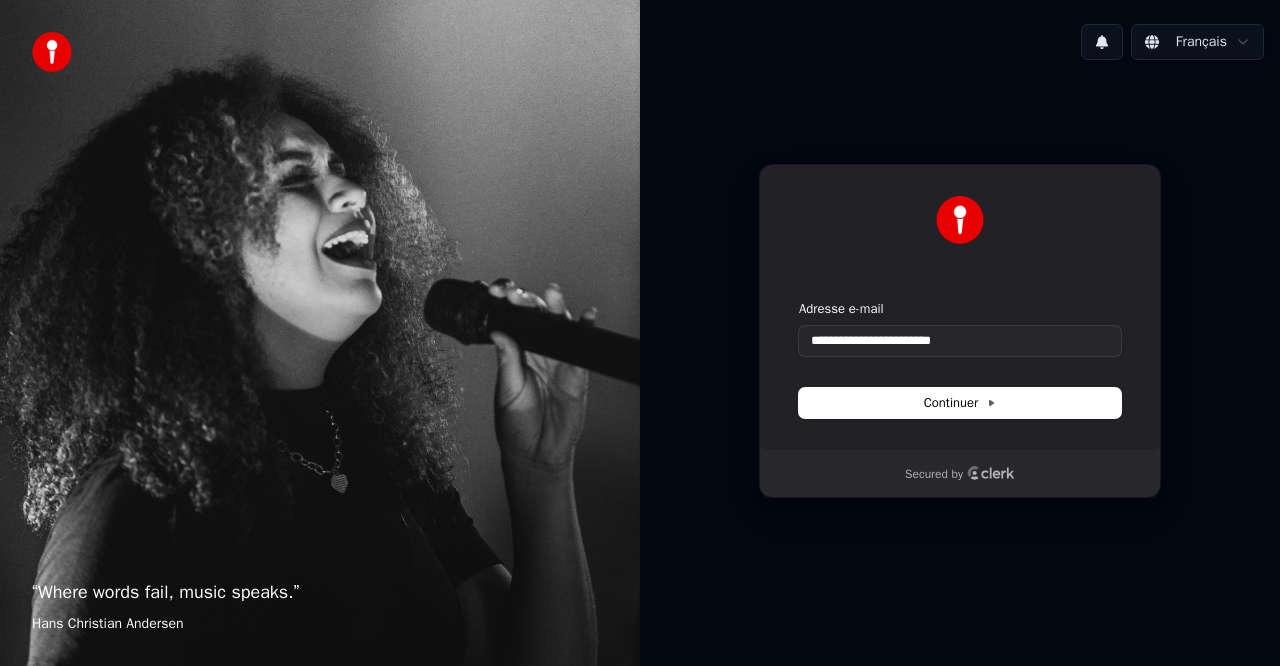 type on "**********" 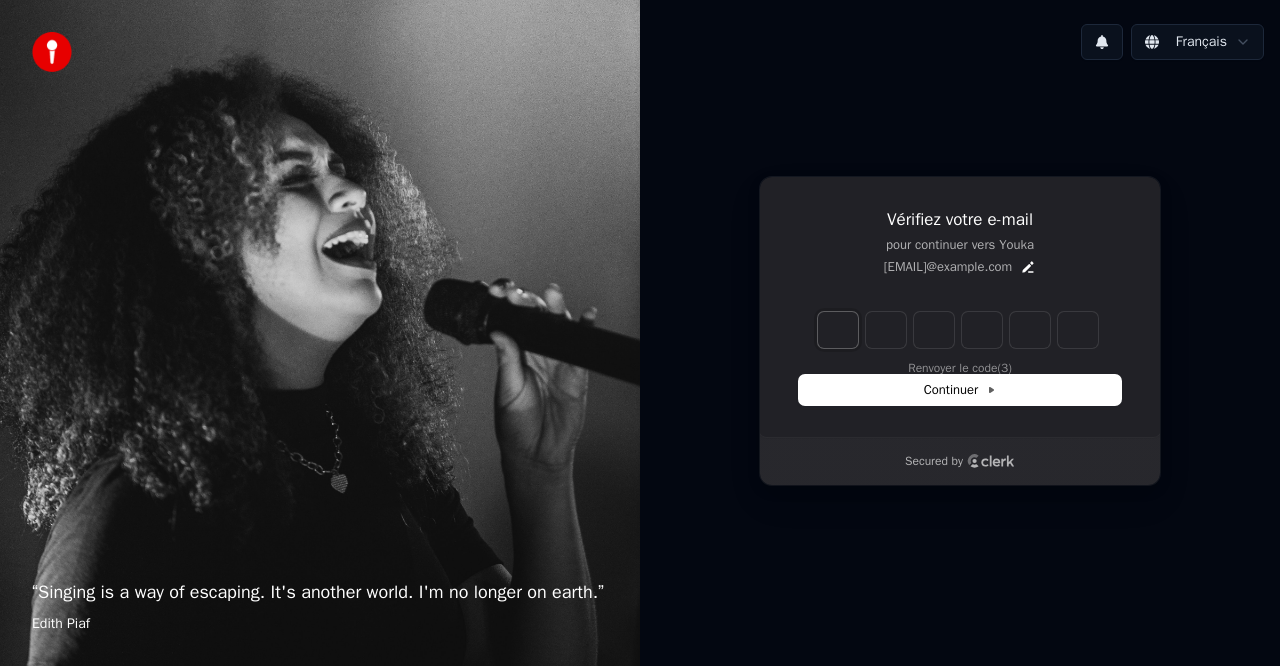 type on "*" 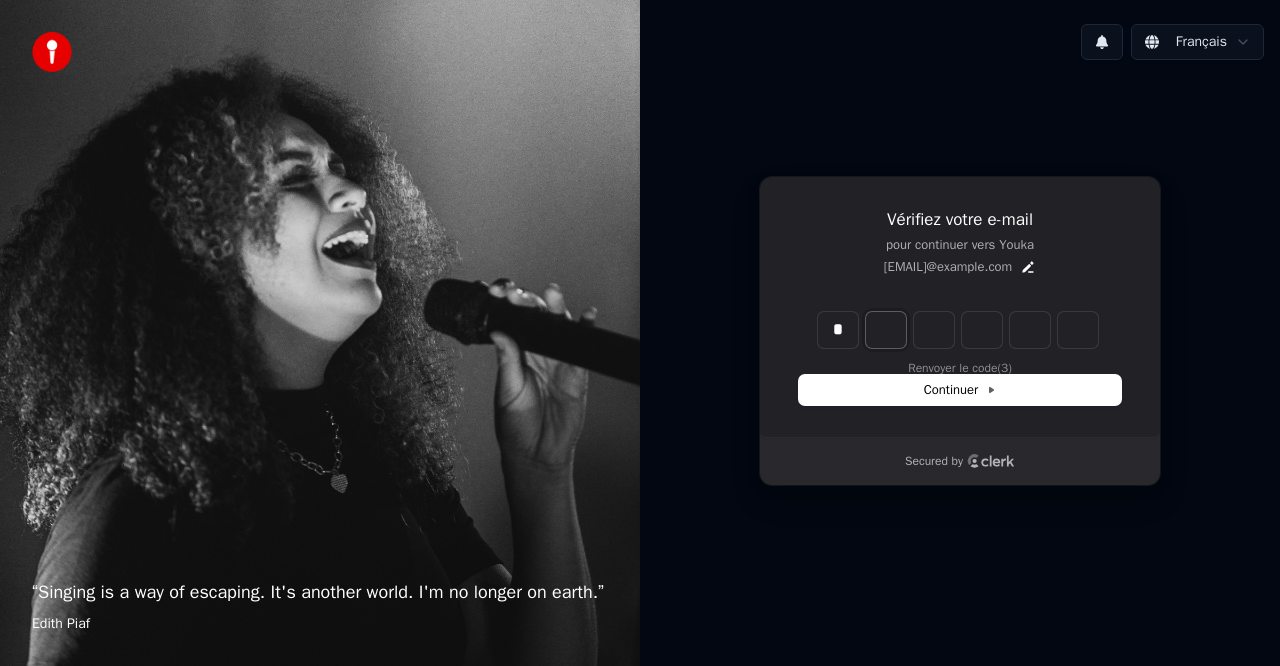 type on "*" 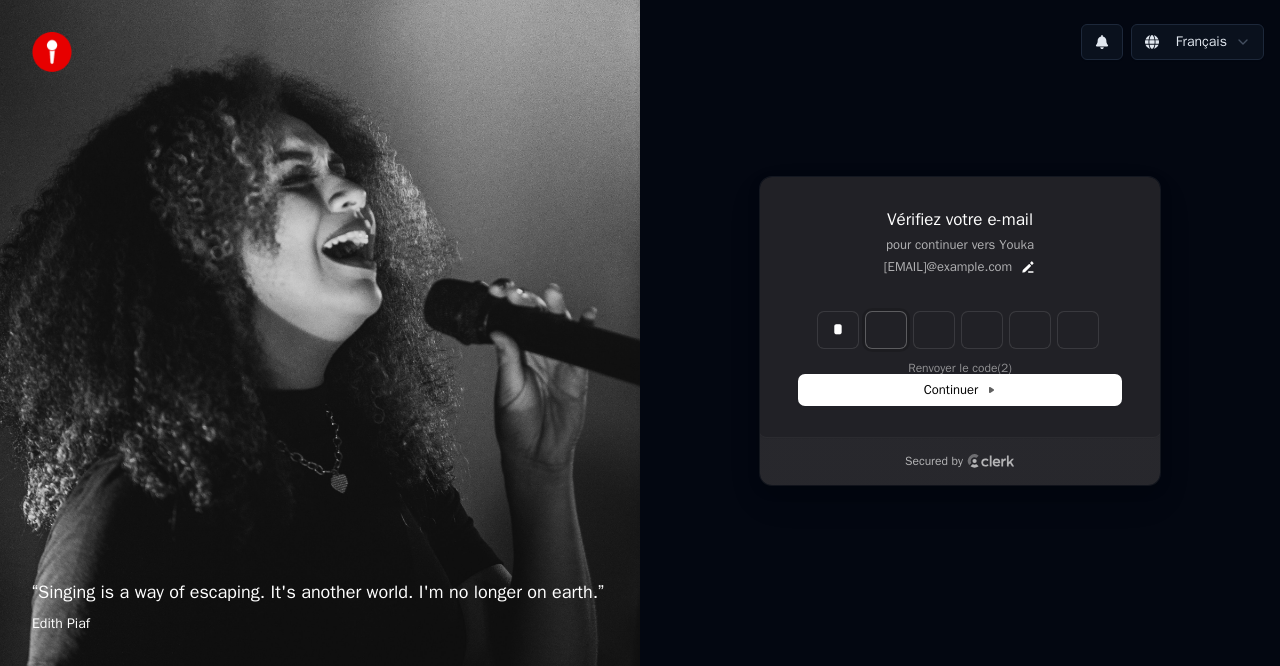 type on "*" 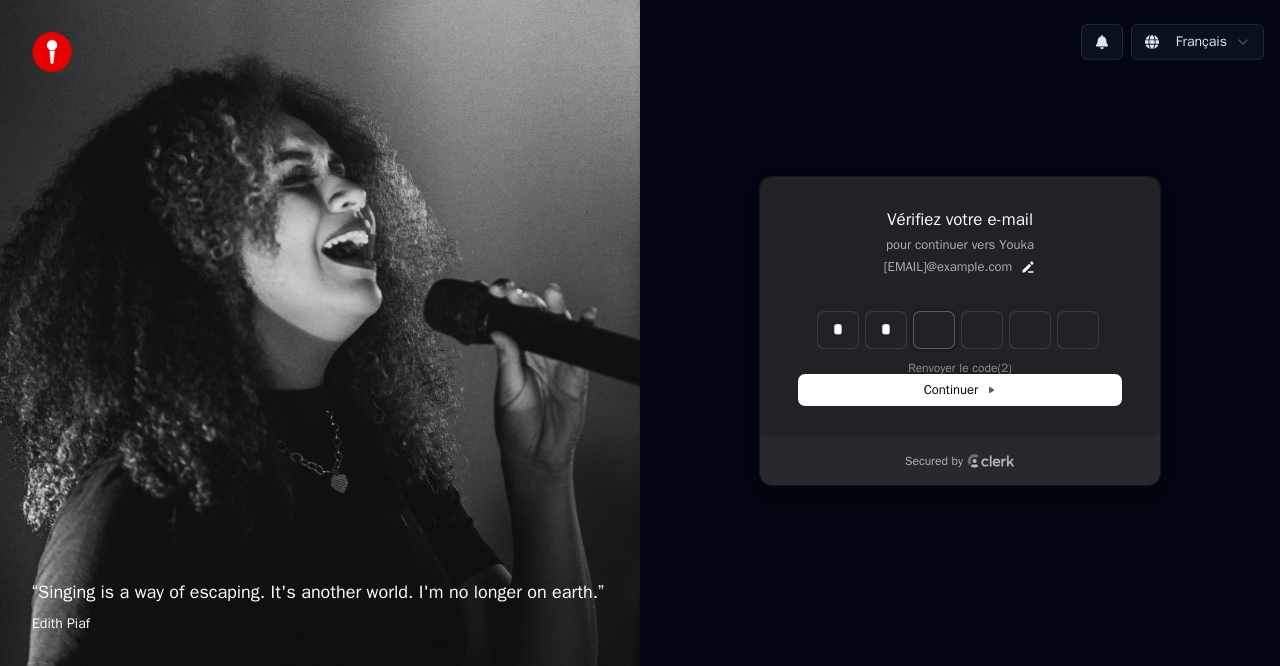type on "**" 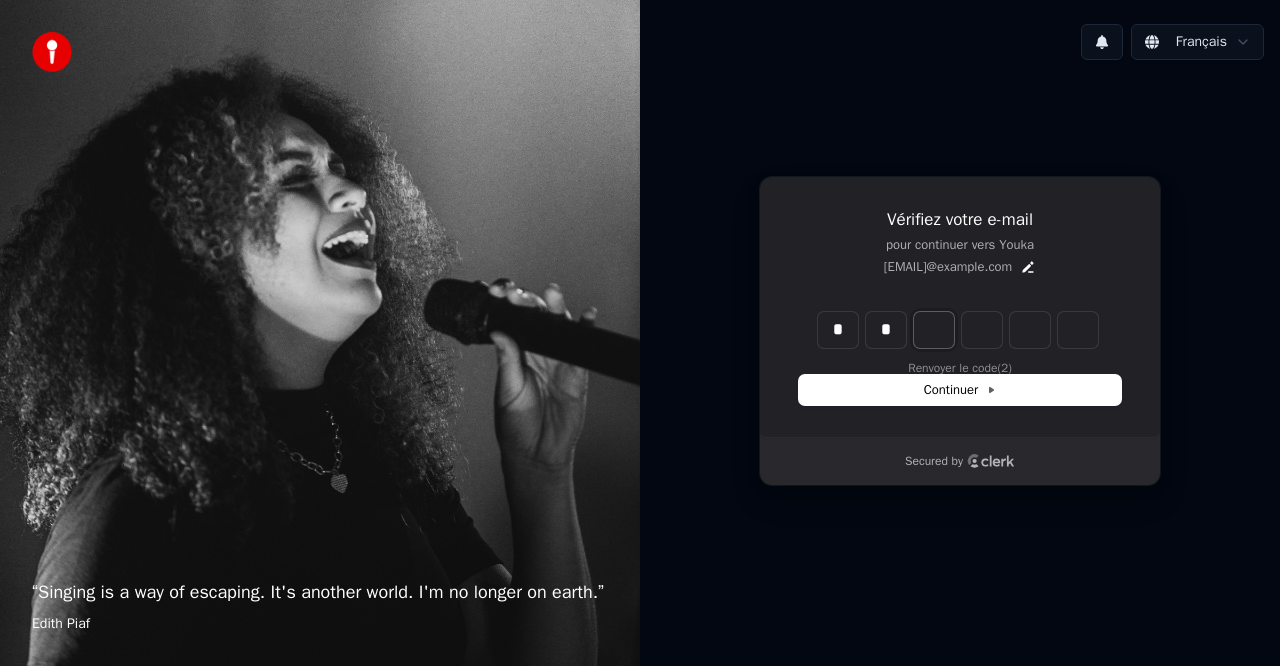type on "*" 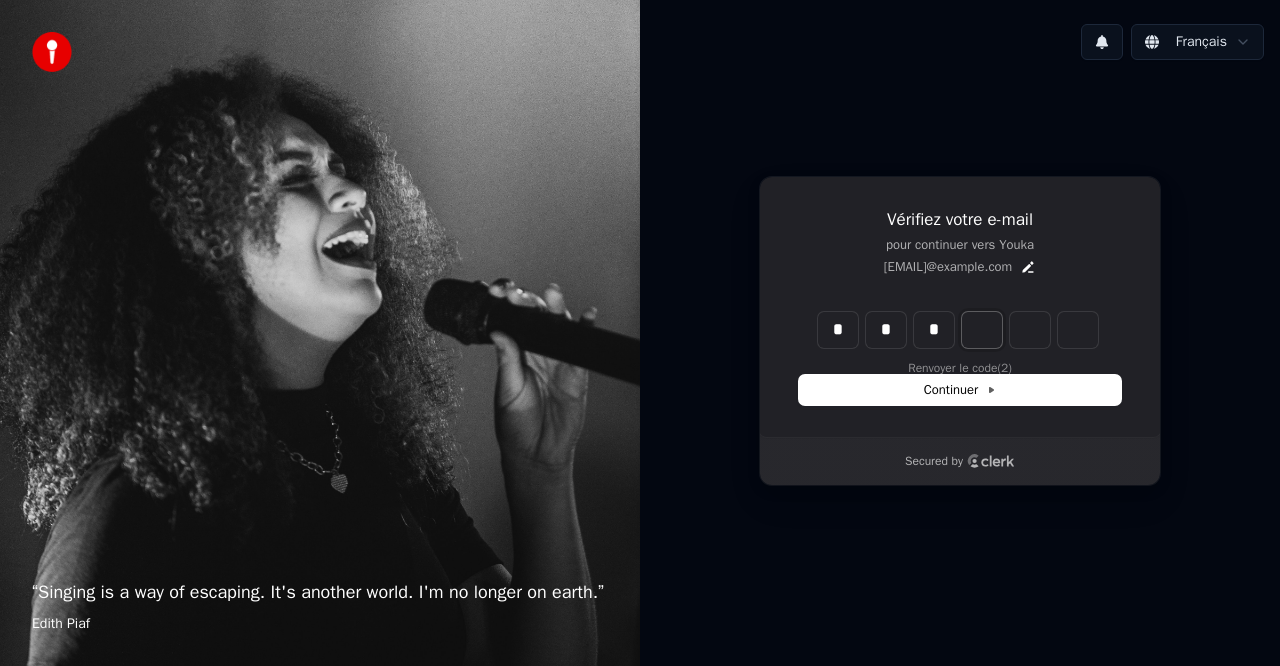 type on "***" 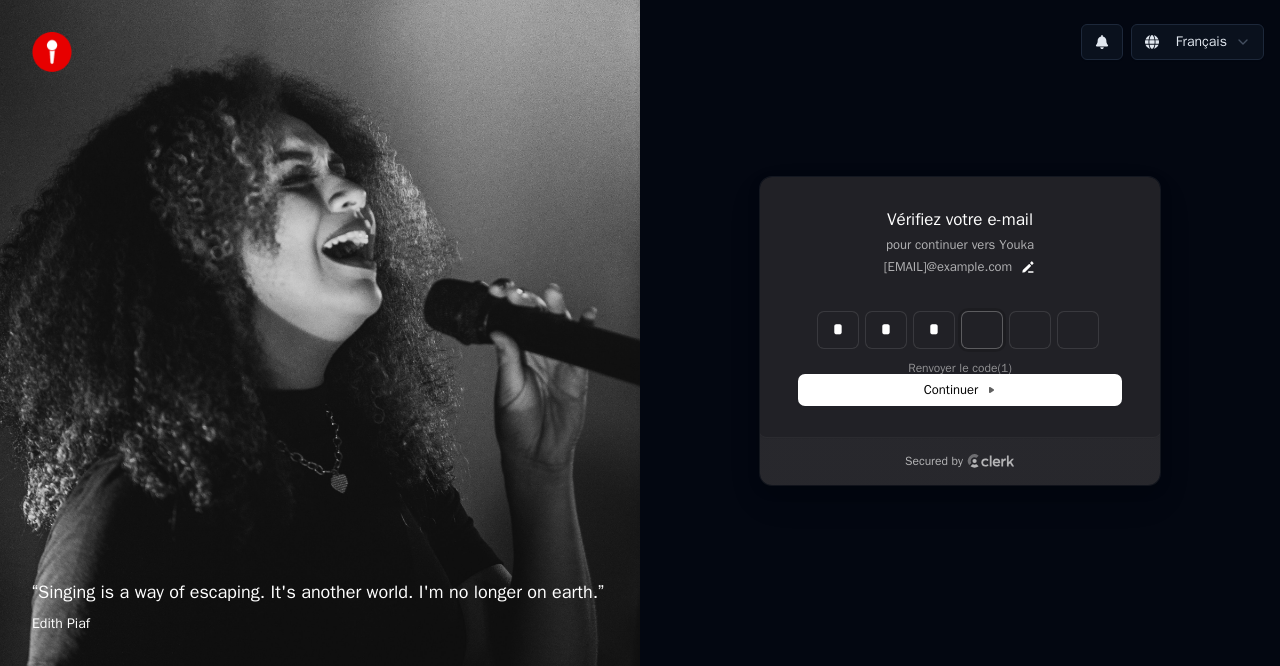 type on "*" 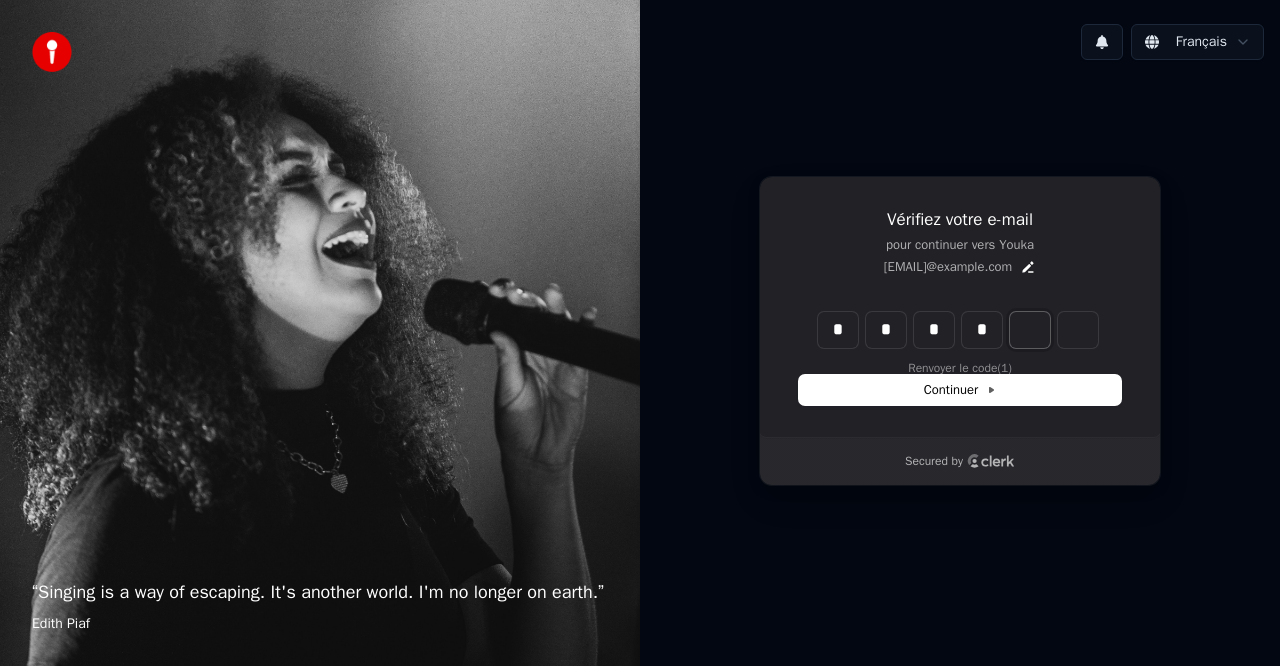 type on "****" 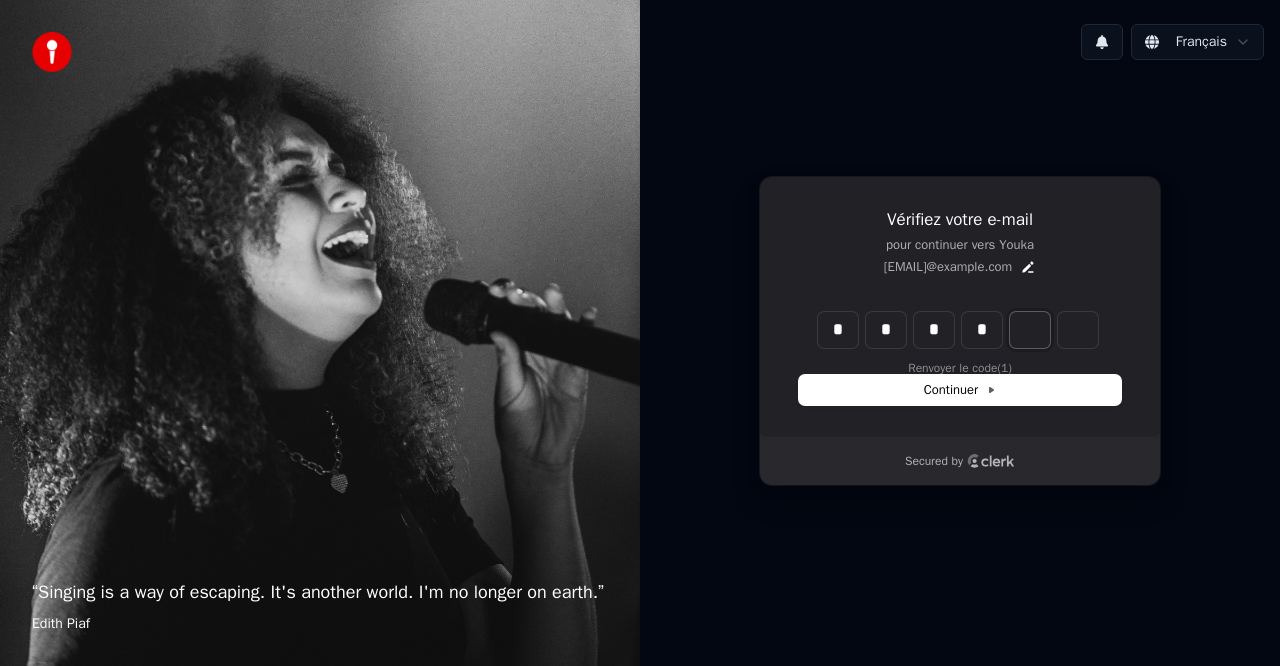type on "*" 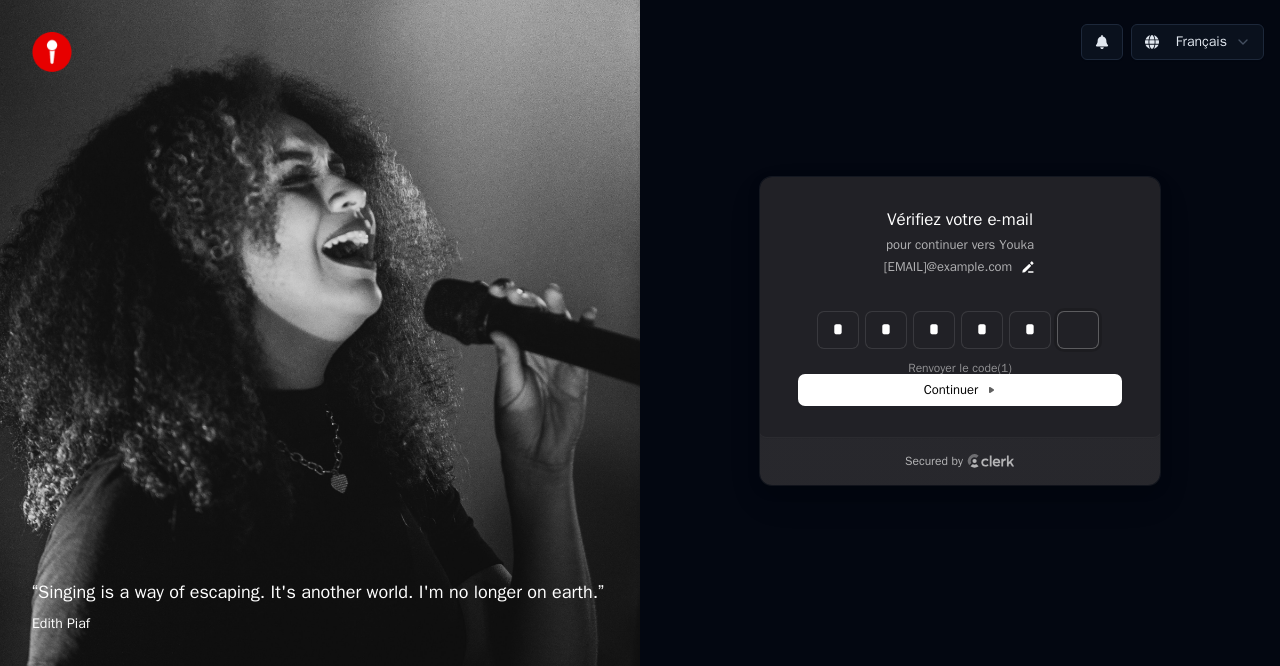 type on "******" 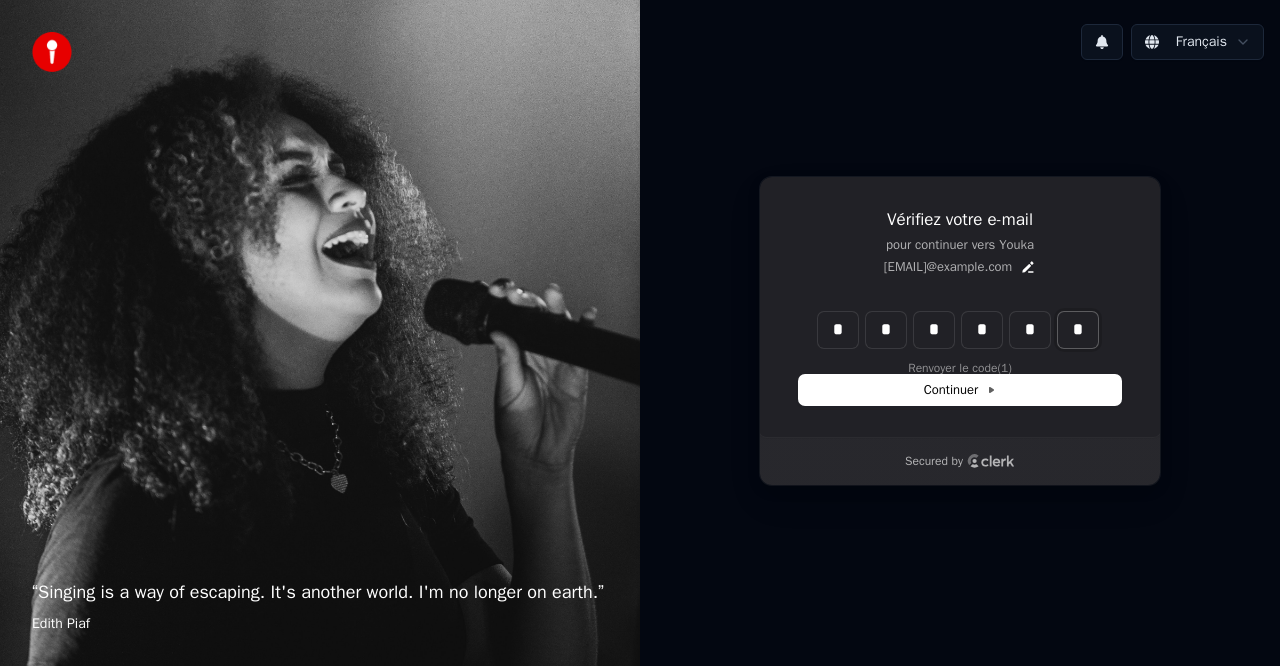 type on "*" 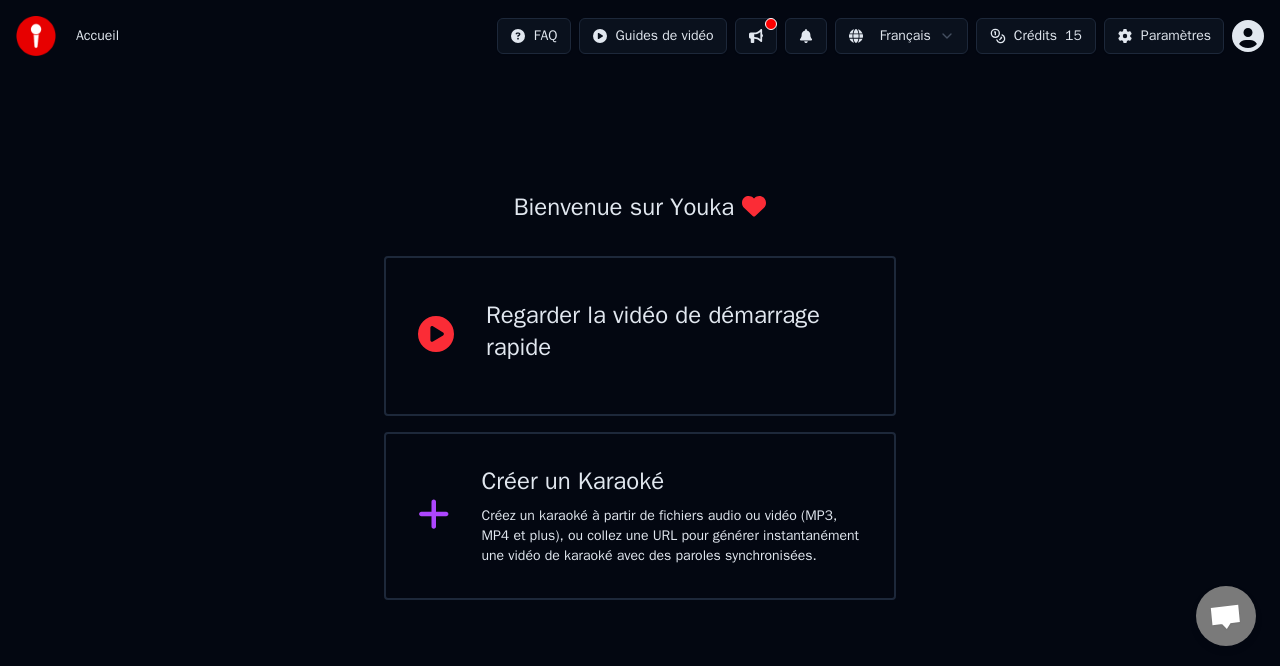 click on "Créez un karaoké à partir de fichiers audio ou vidéo (MP3, MP4 et plus), ou collez une URL pour générer instantanément une vidéo de karaoké avec des paroles synchronisées." at bounding box center (672, 536) 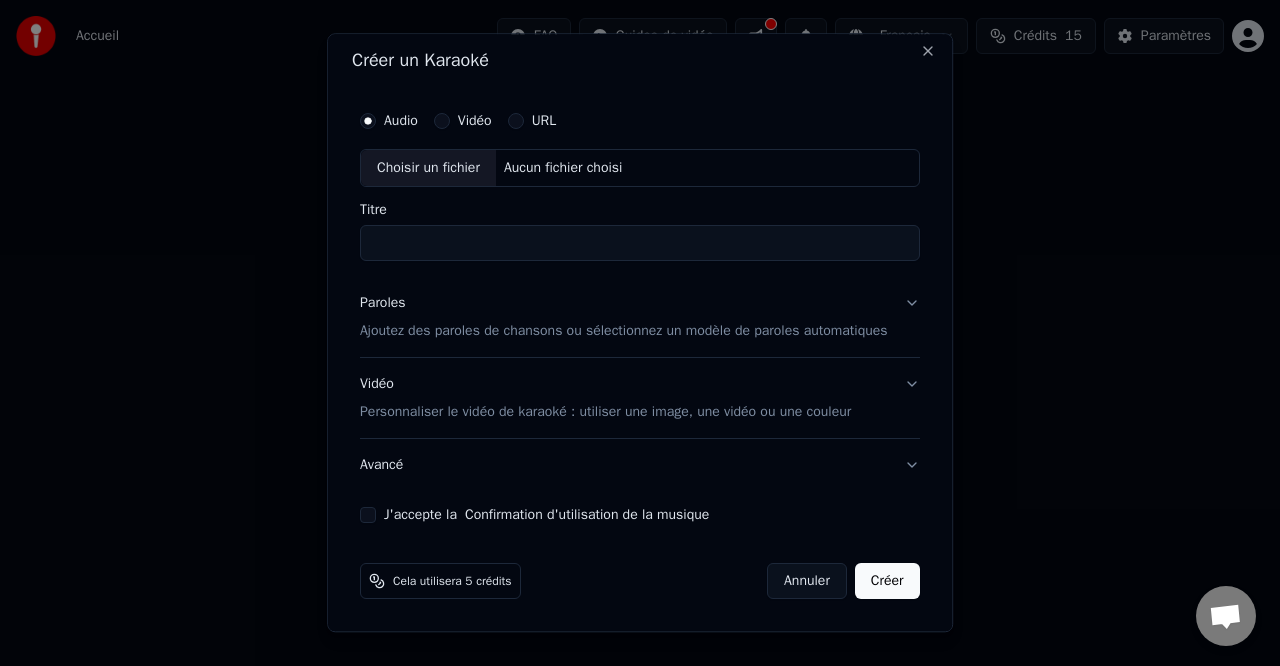 scroll, scrollTop: 0, scrollLeft: 0, axis: both 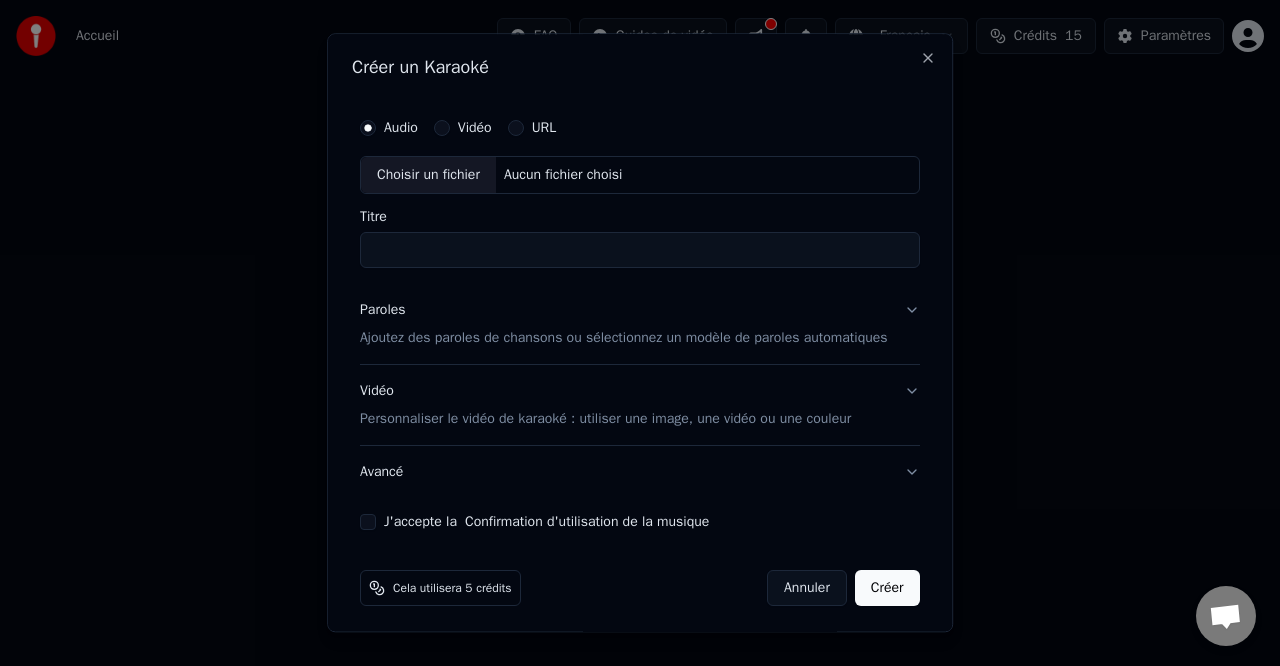 click on "Vidéo" at bounding box center (442, 128) 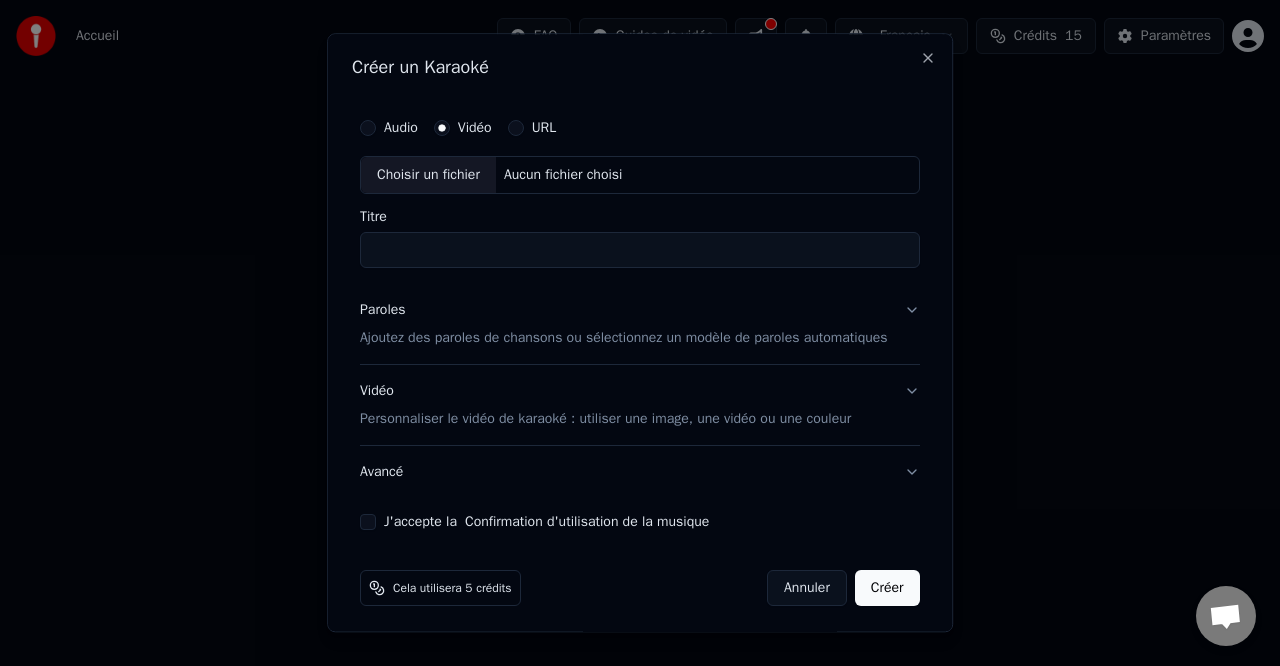 click on "Titre" at bounding box center (640, 250) 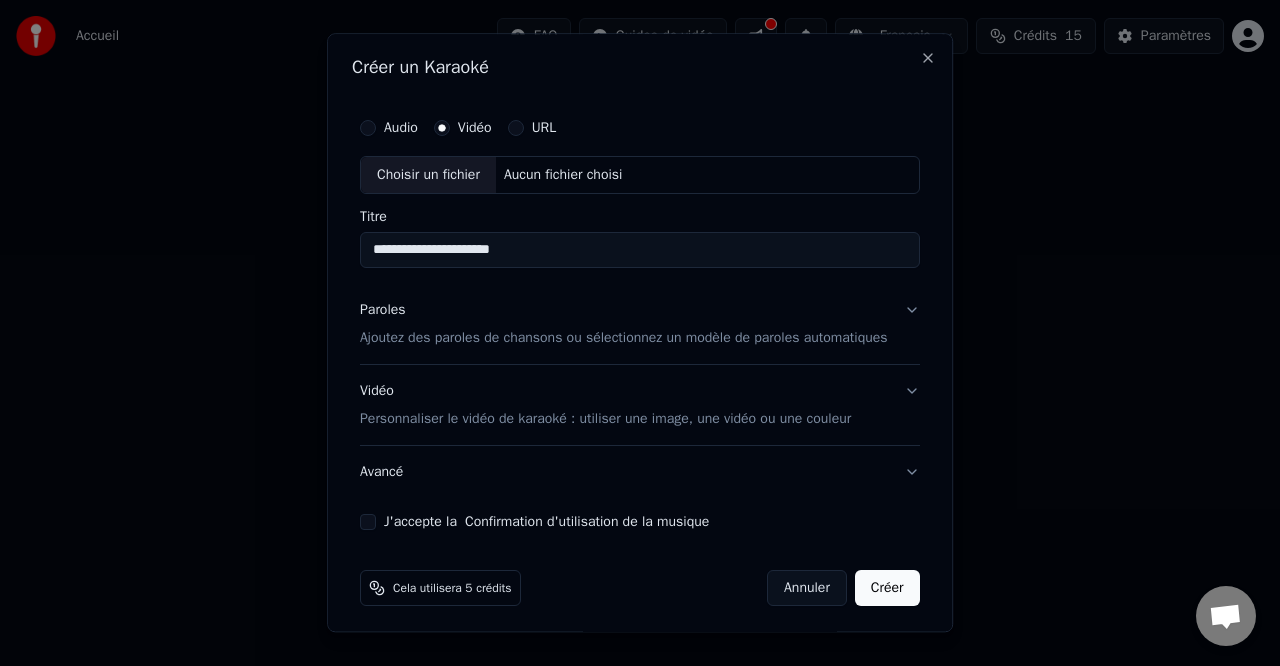 click on "**********" at bounding box center [640, 250] 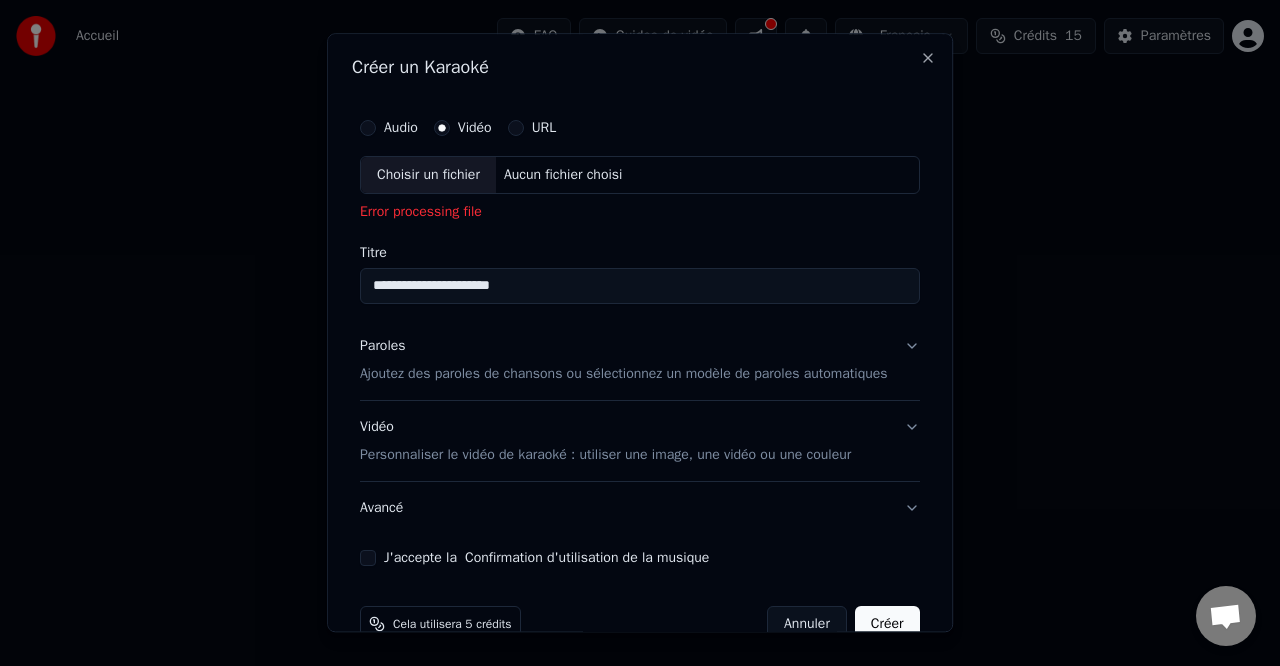 scroll, scrollTop: 62, scrollLeft: 0, axis: vertical 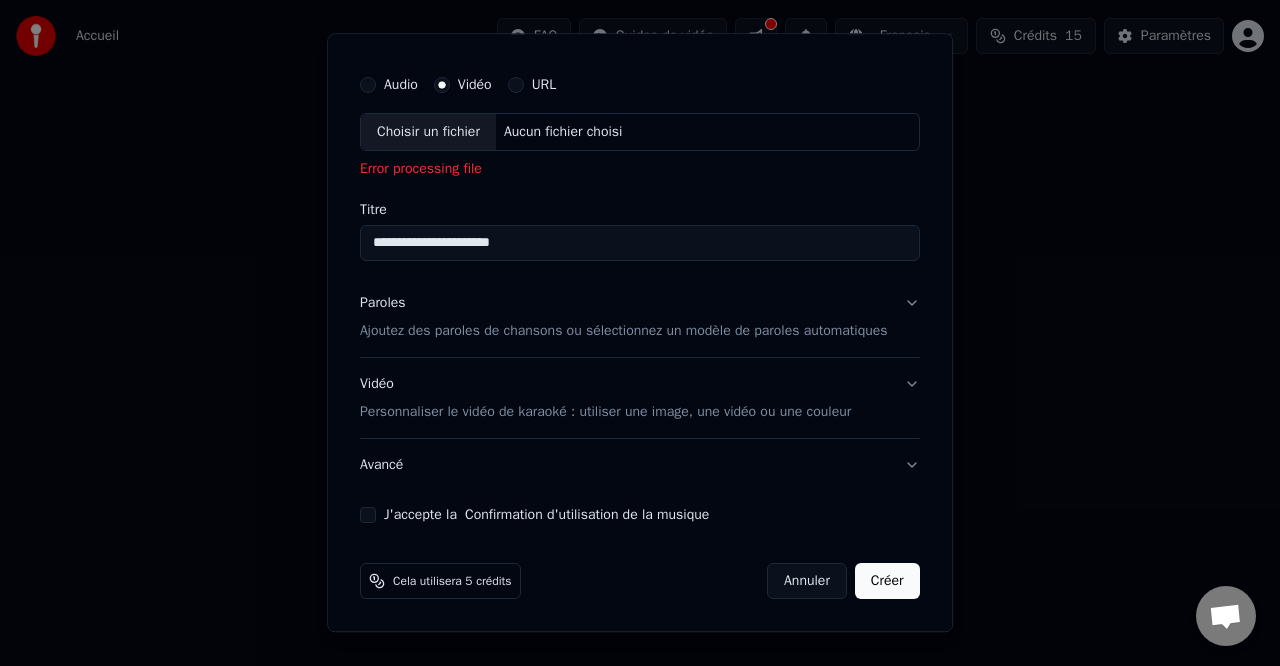 click on "Créer" at bounding box center [887, 581] 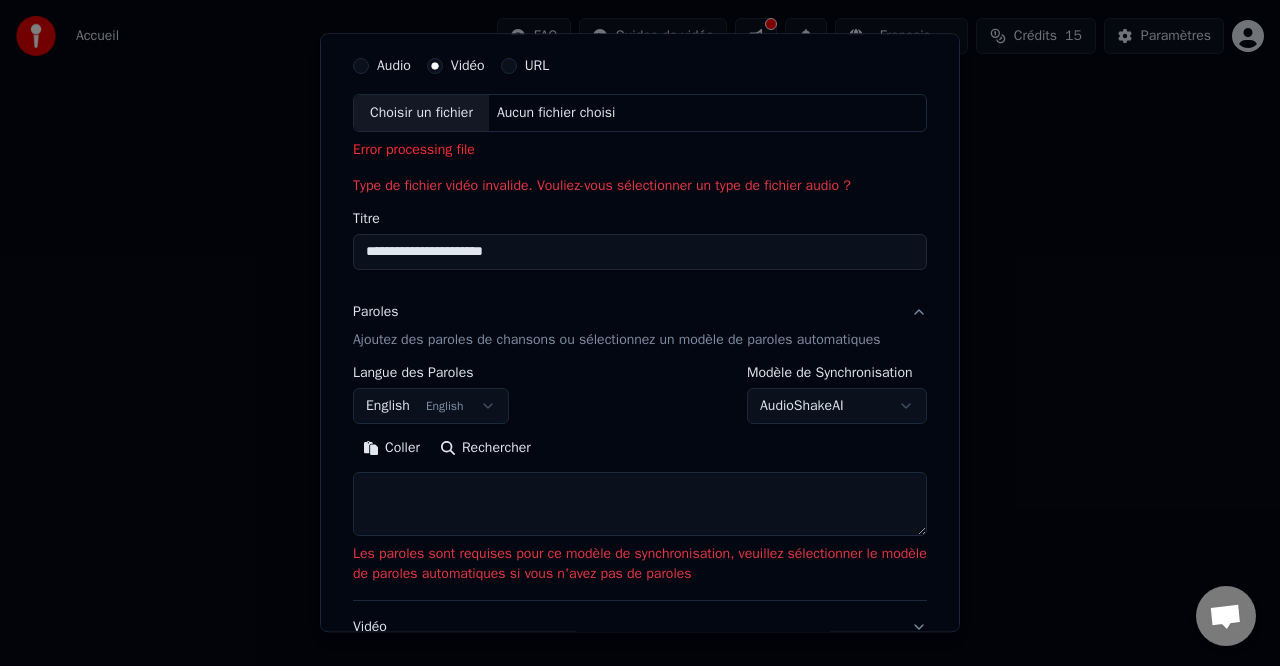 click at bounding box center [640, 504] 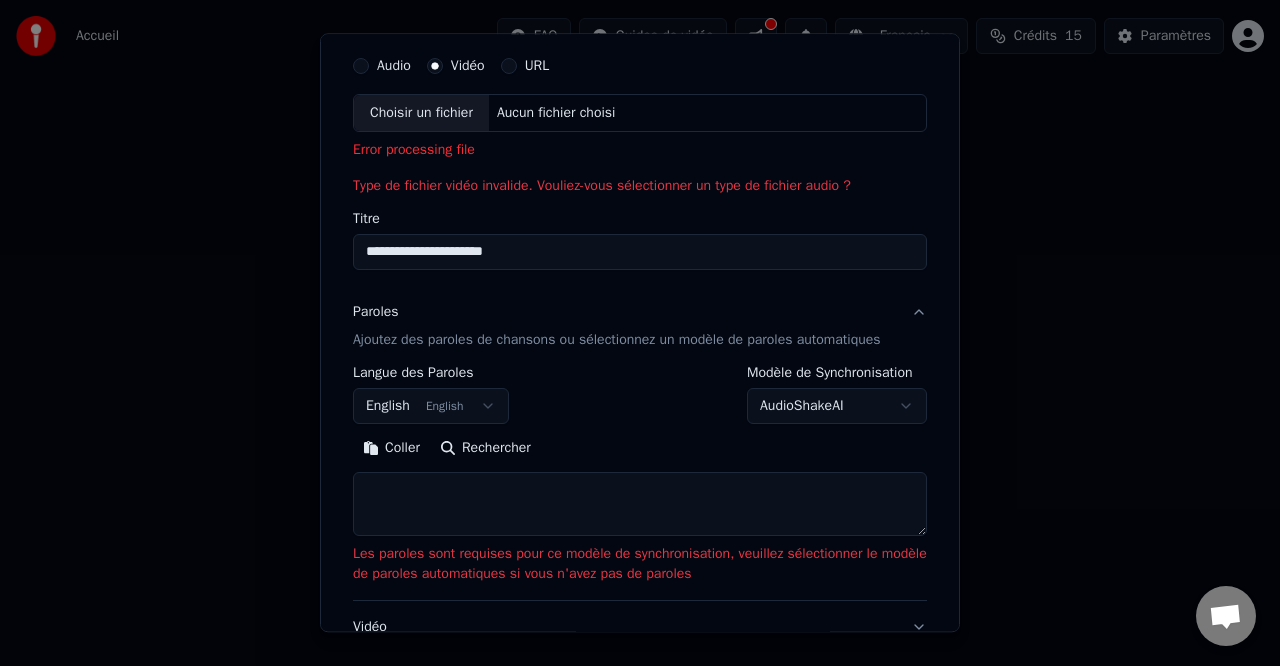 type 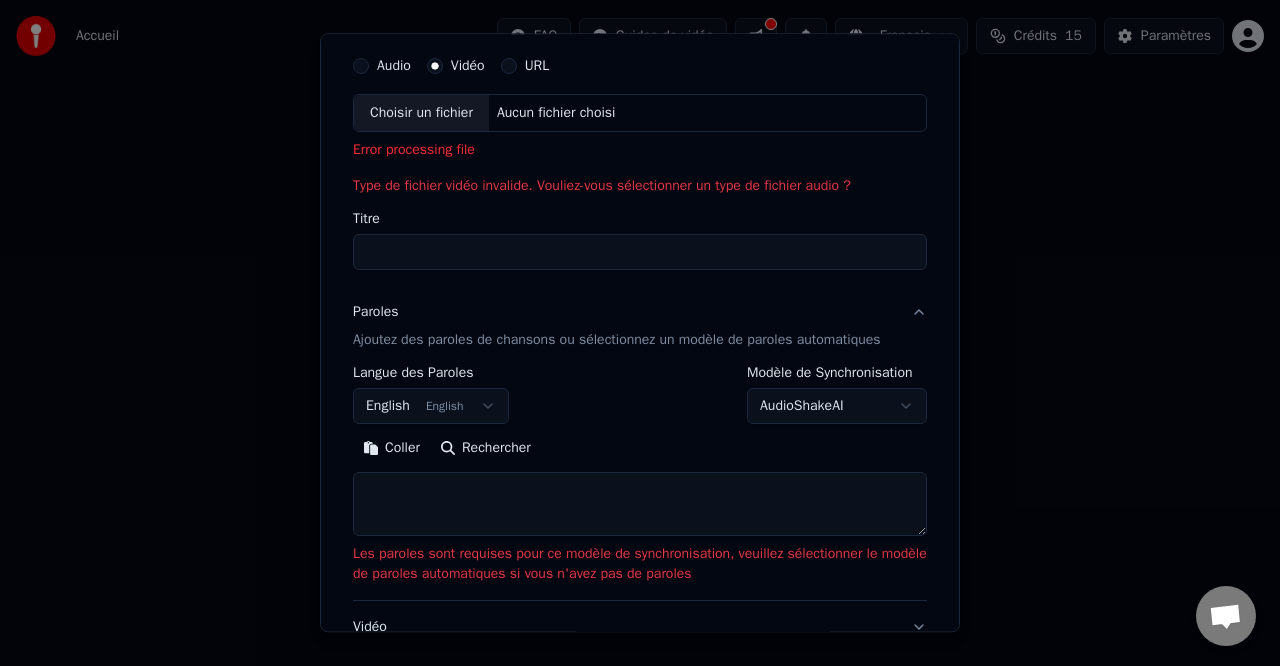 select 